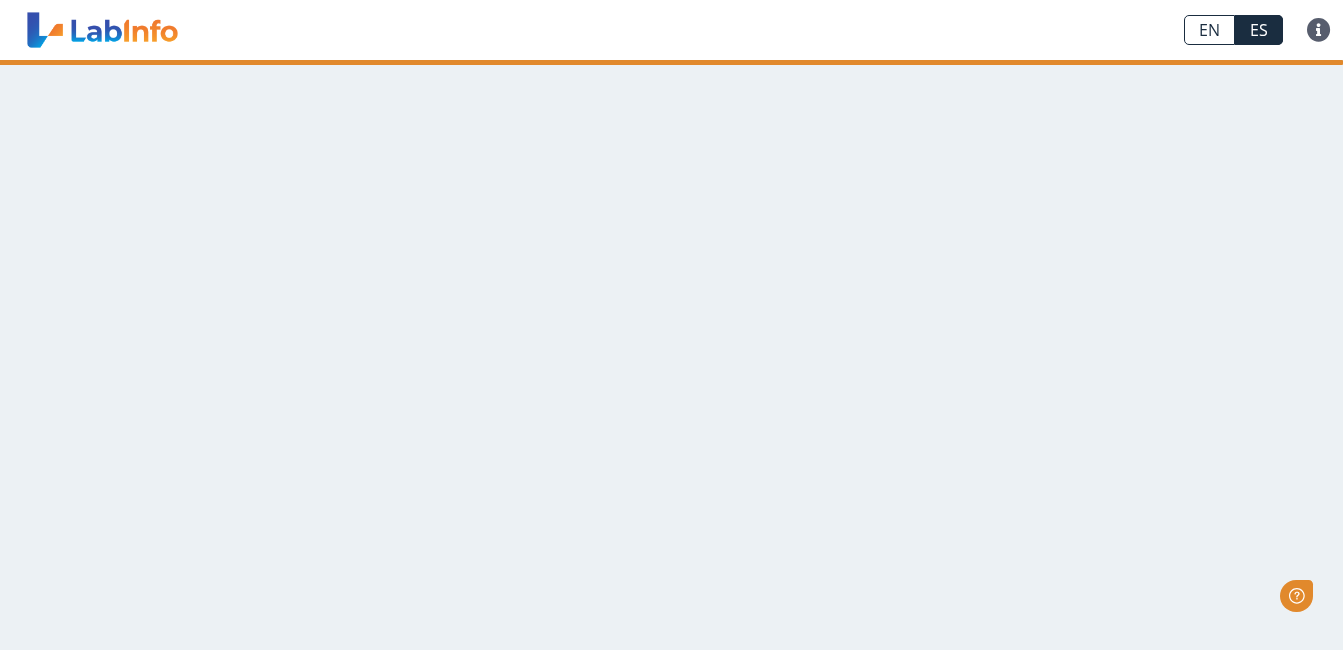 scroll, scrollTop: 0, scrollLeft: 0, axis: both 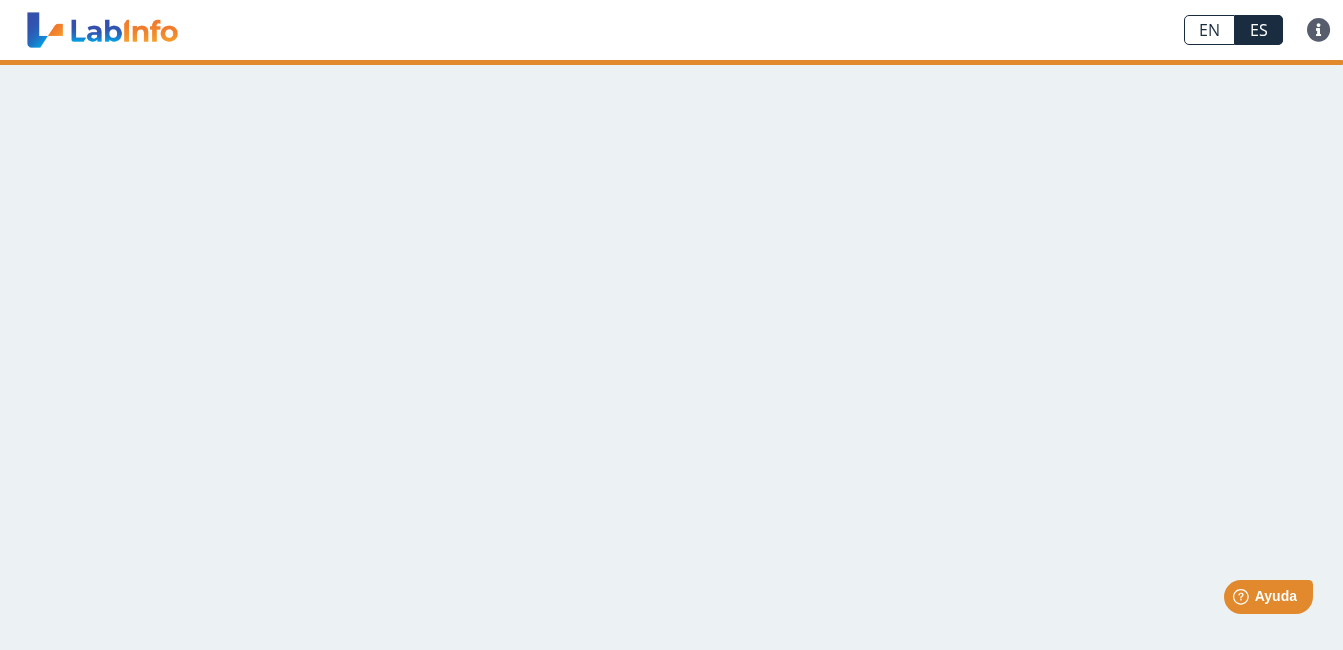 click 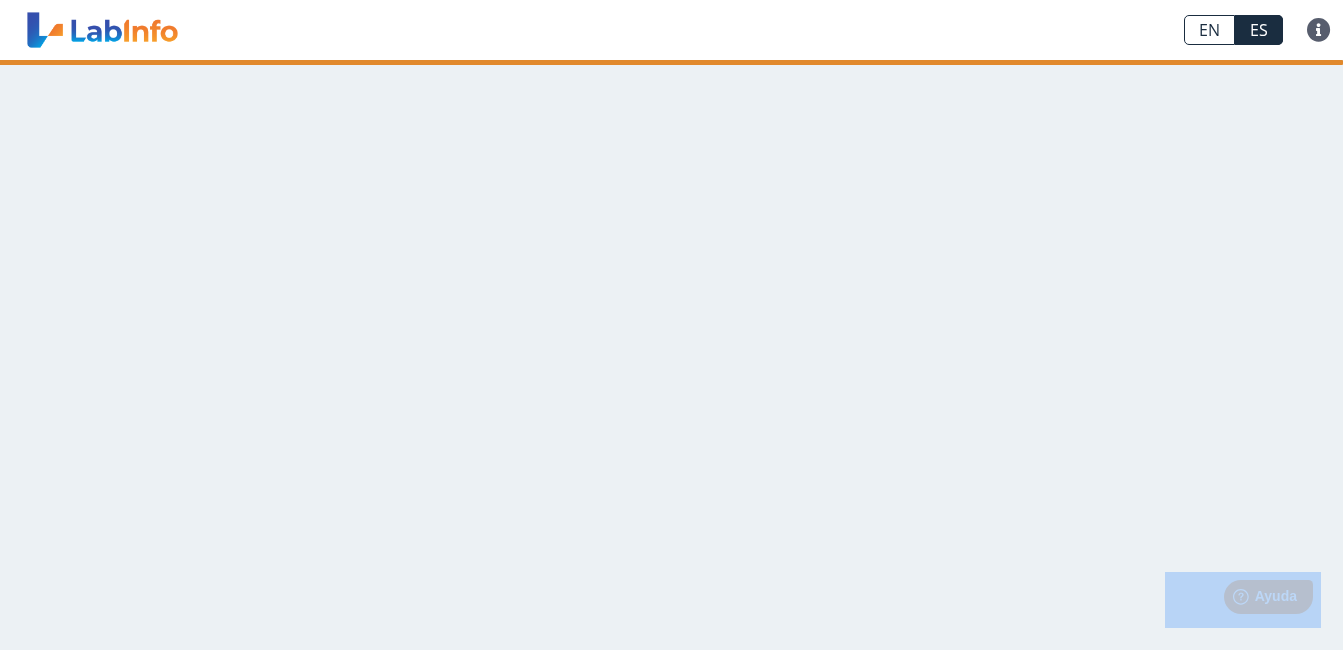 click 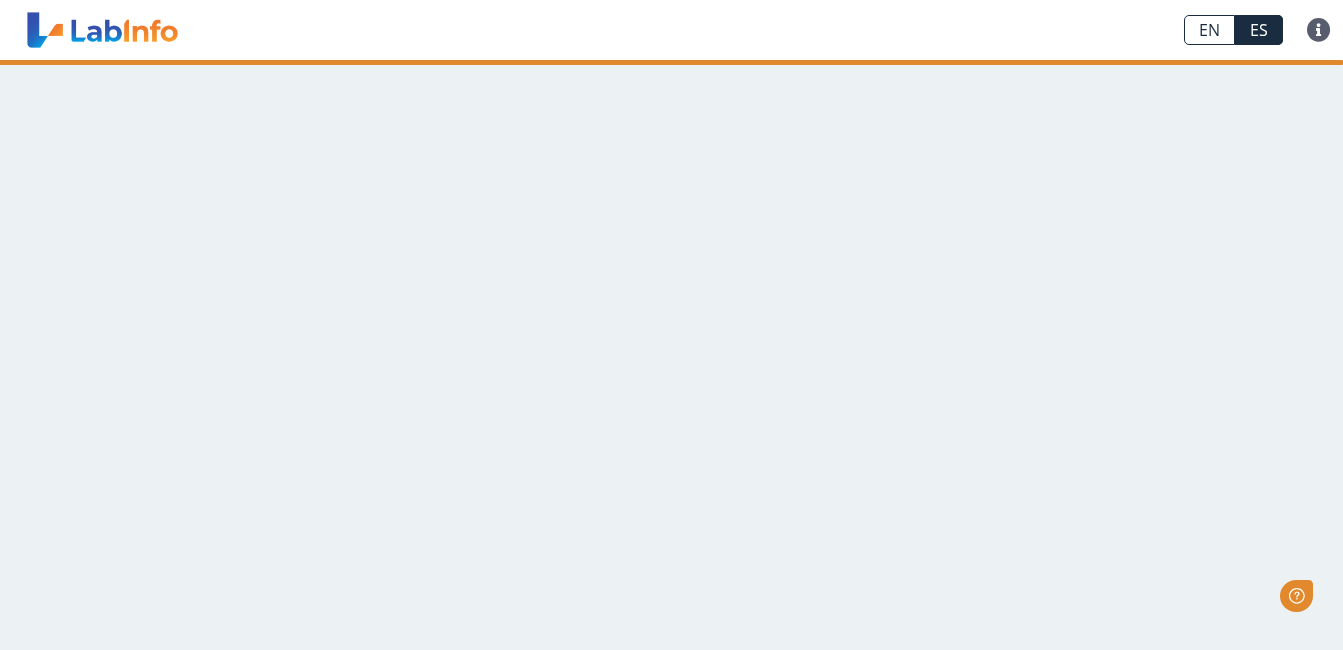 scroll, scrollTop: 0, scrollLeft: 0, axis: both 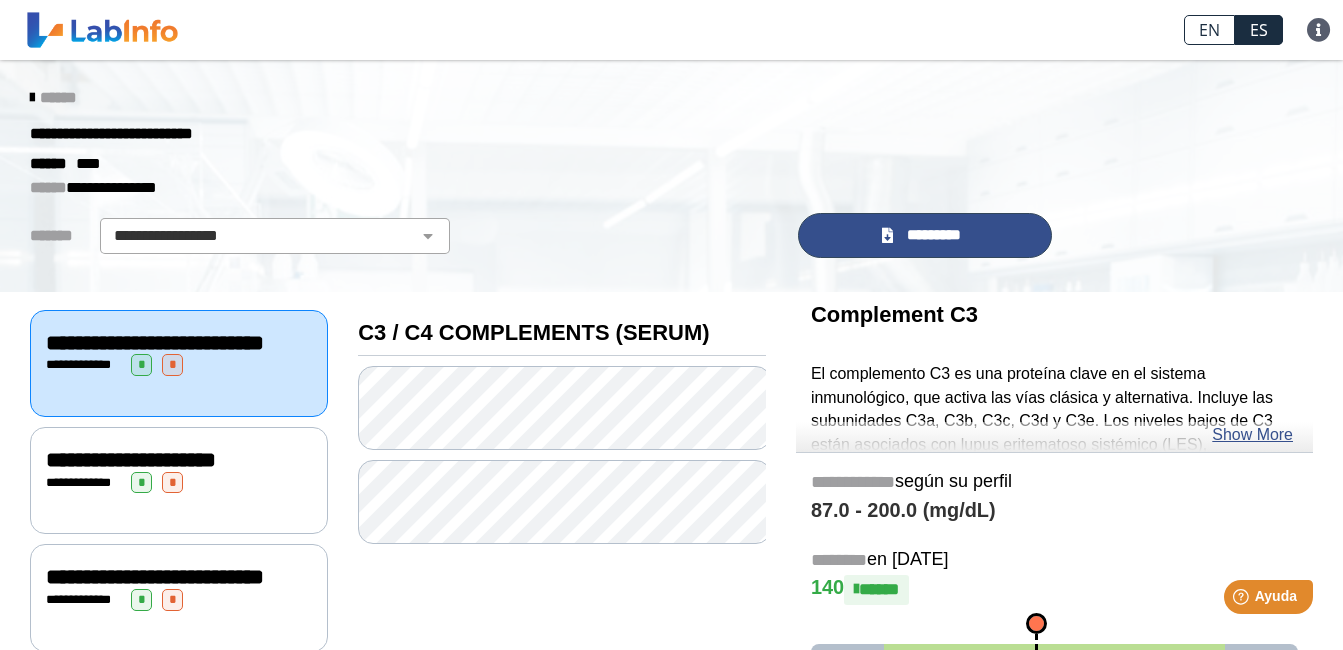 click 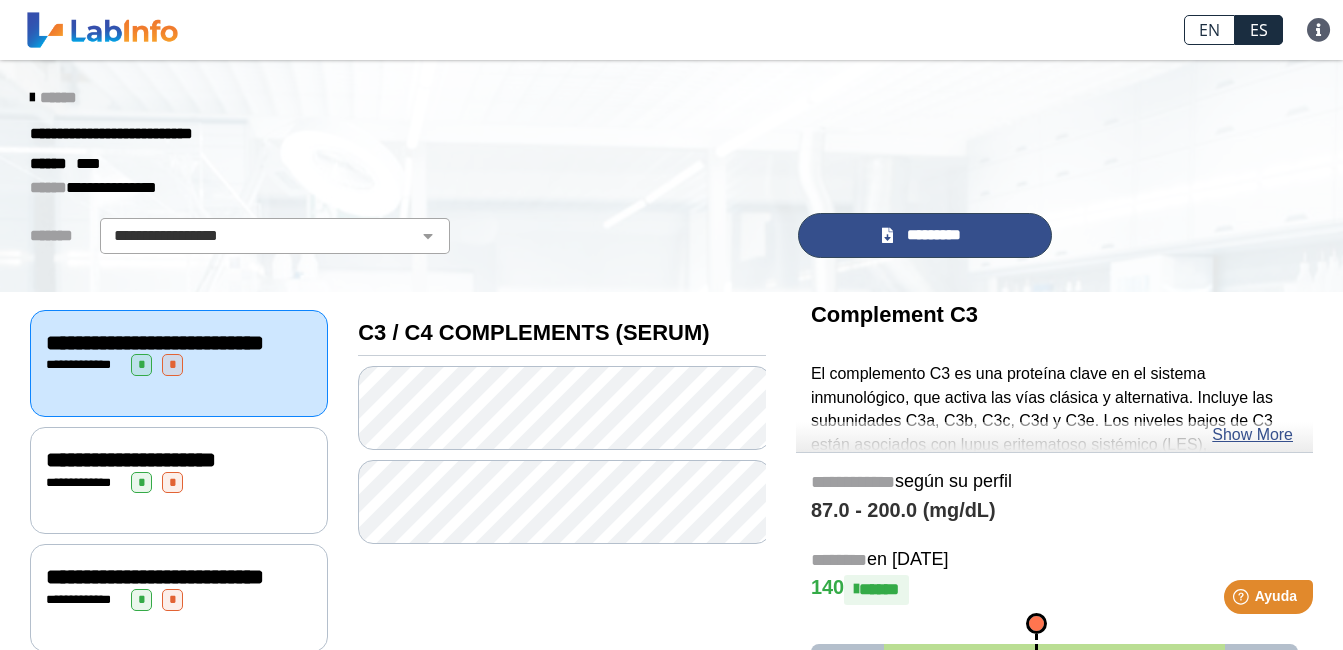 scroll, scrollTop: 100, scrollLeft: 0, axis: vertical 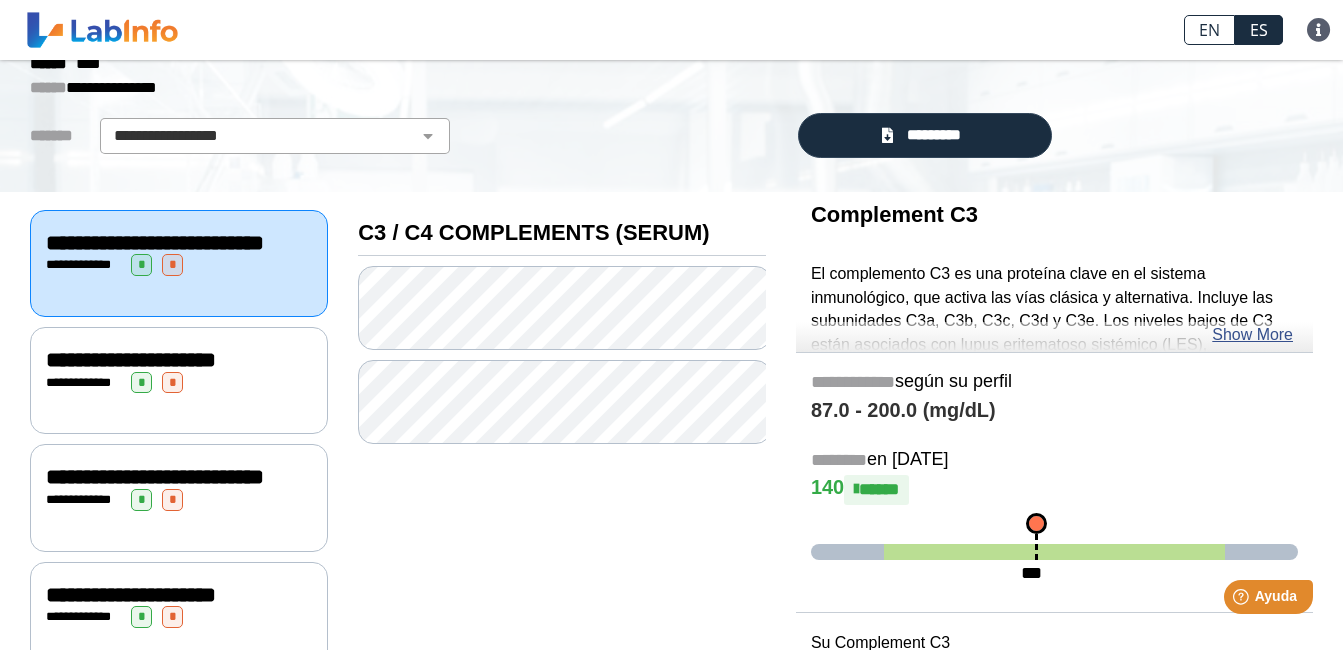 click on "**********" 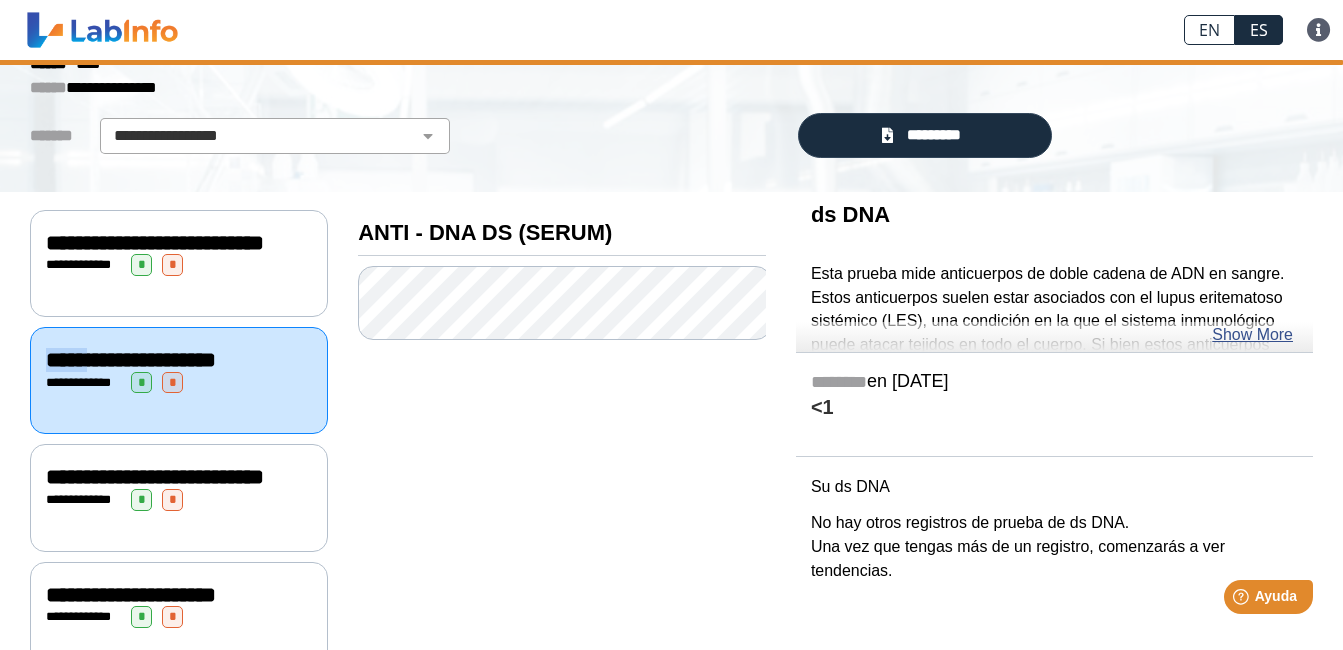 click on "**********" 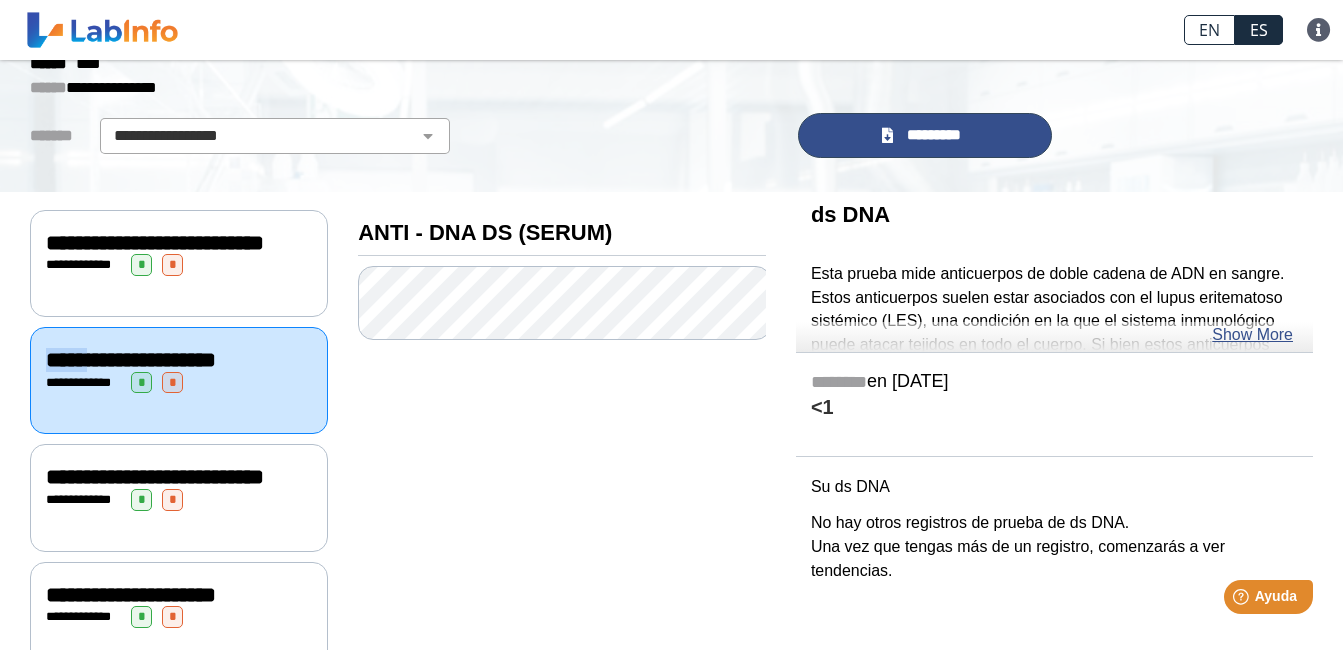click on "*********" 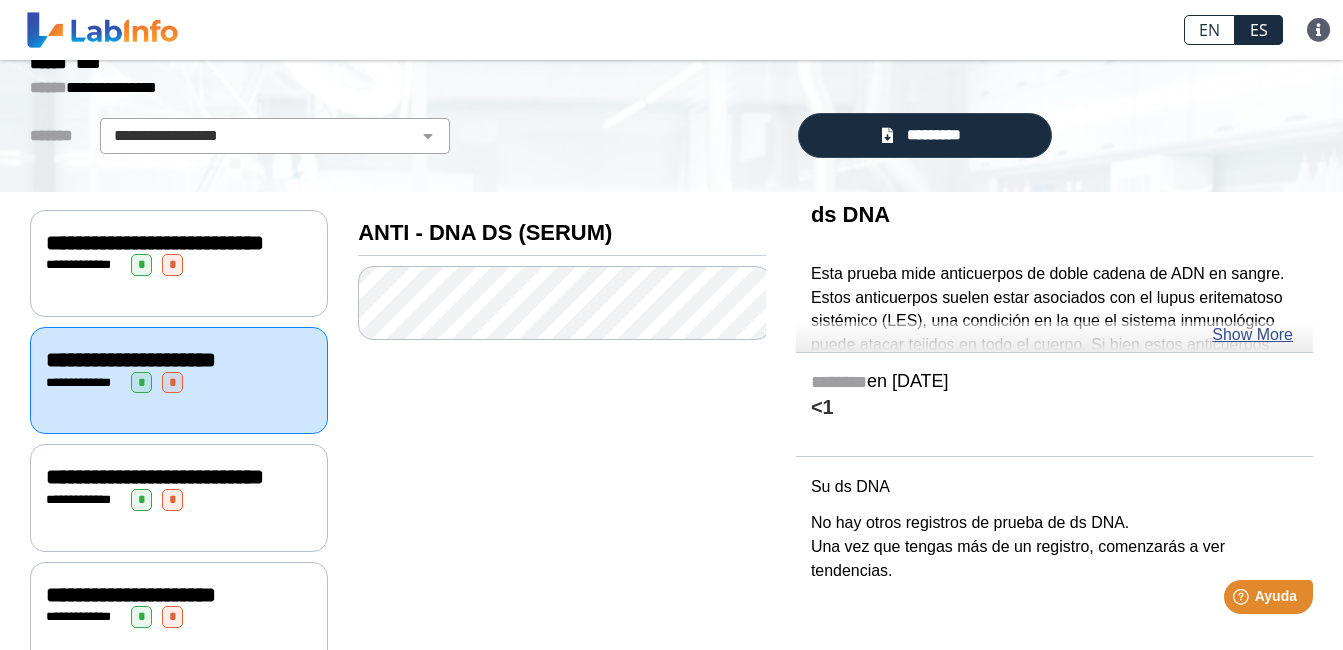 click on "**********" 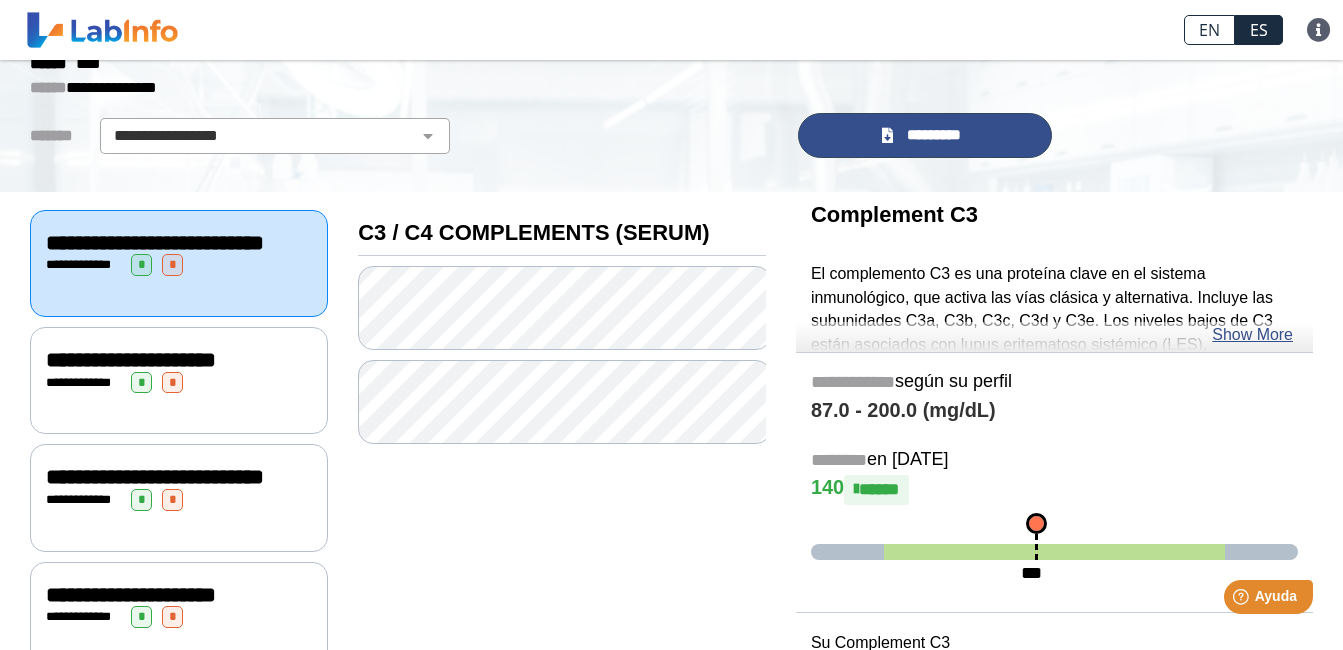 click on "*********" 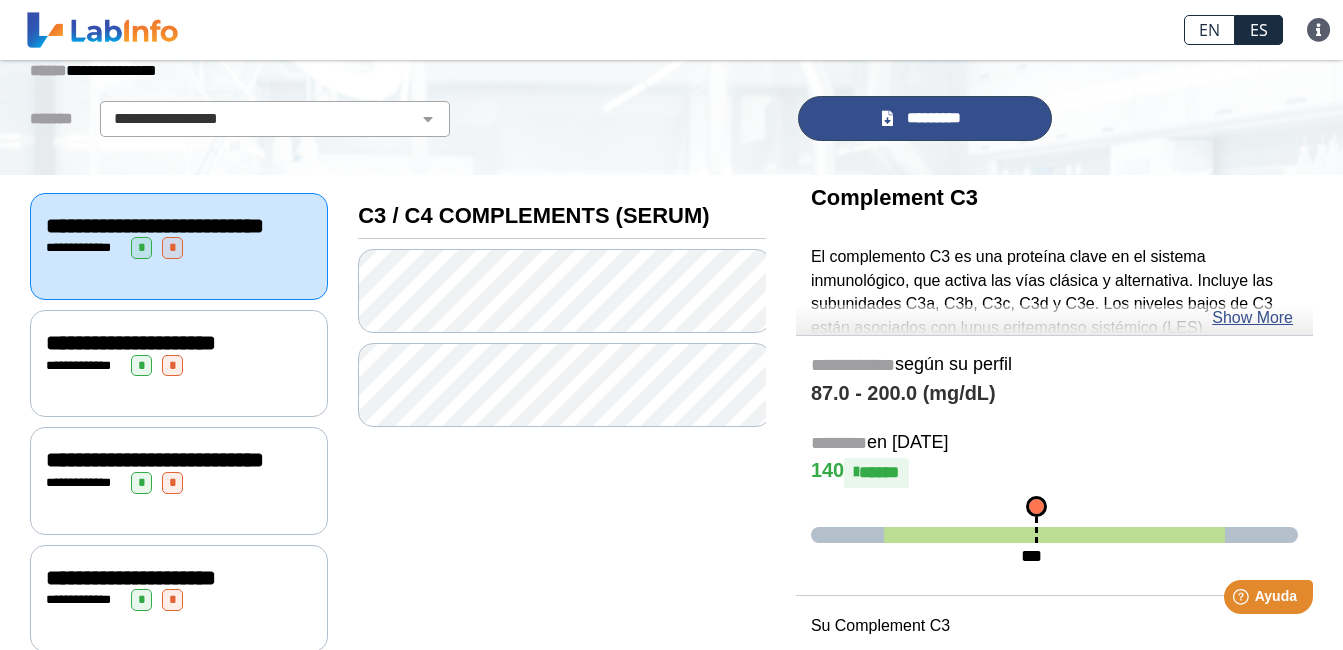 scroll, scrollTop: 200, scrollLeft: 0, axis: vertical 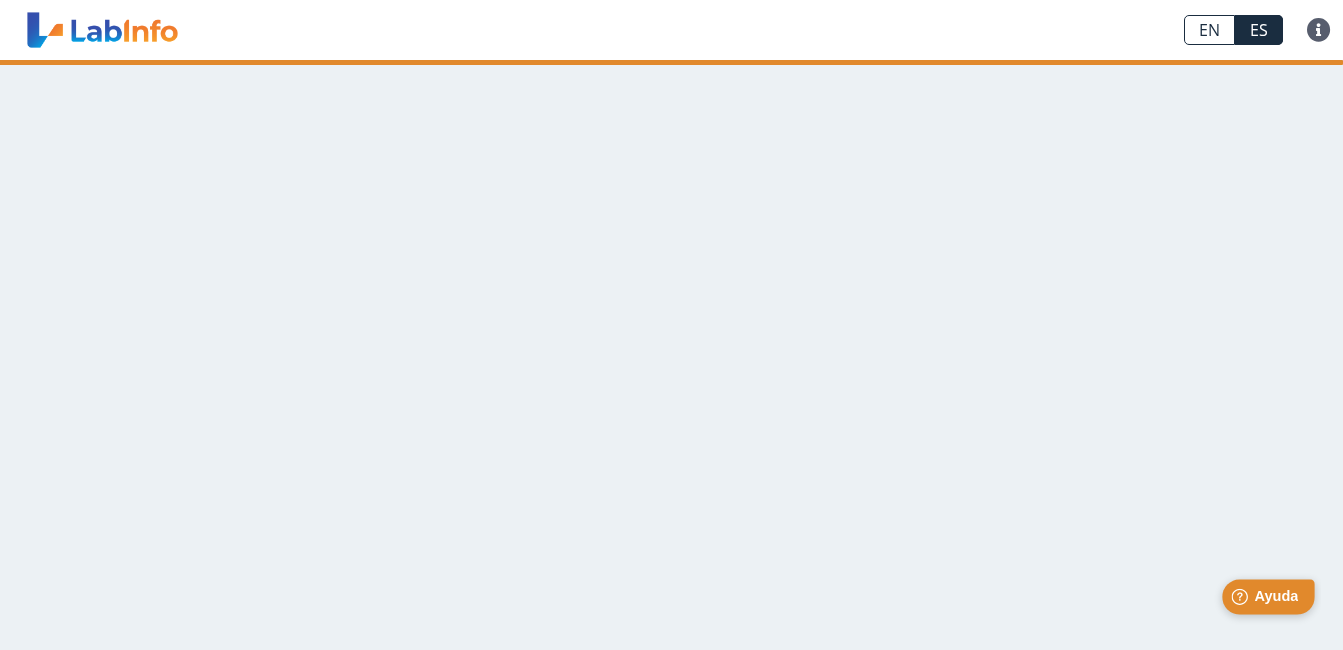 click on "Ayuda" at bounding box center [1276, 596] 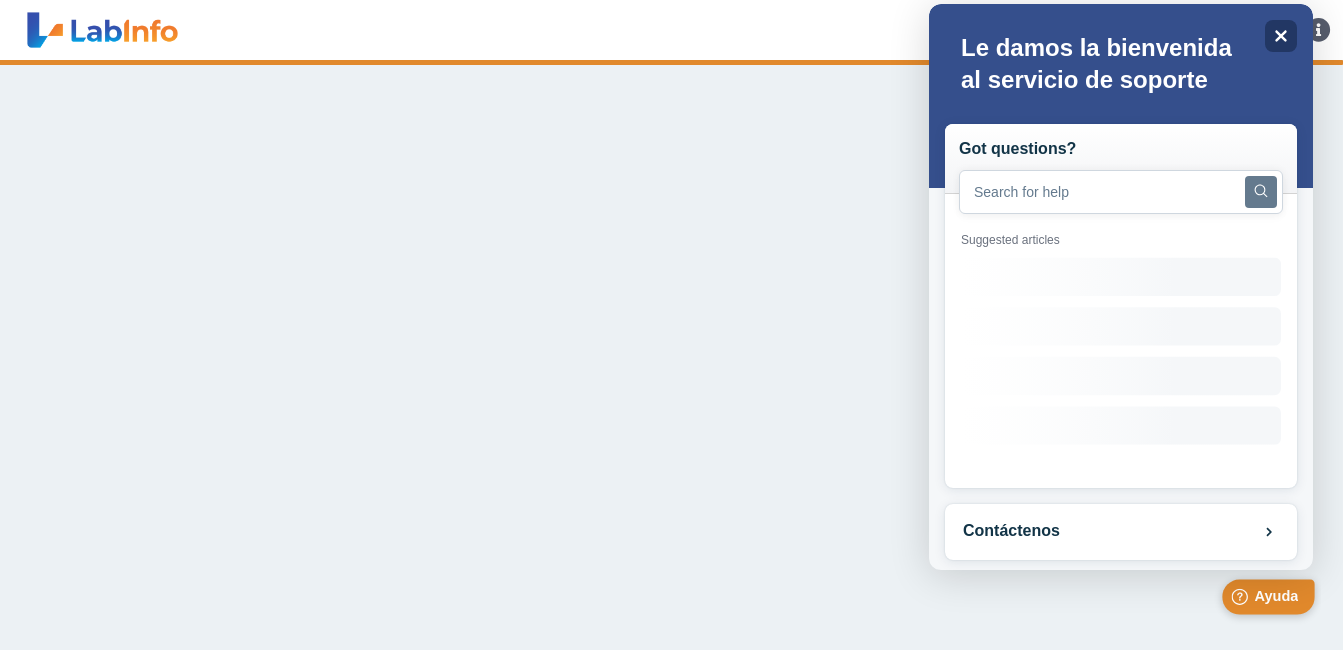 scroll, scrollTop: 0, scrollLeft: 0, axis: both 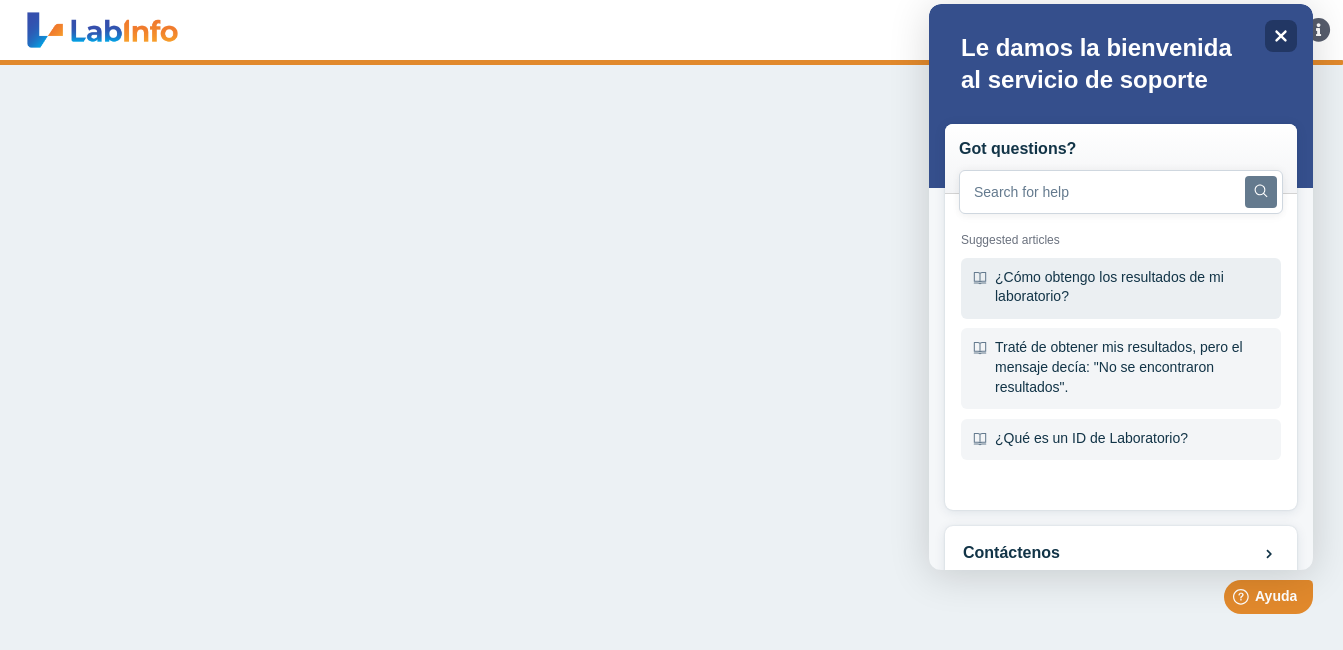 click on "¿Cómo obtengo los resultados de mi laboratorio?" at bounding box center [1121, 288] 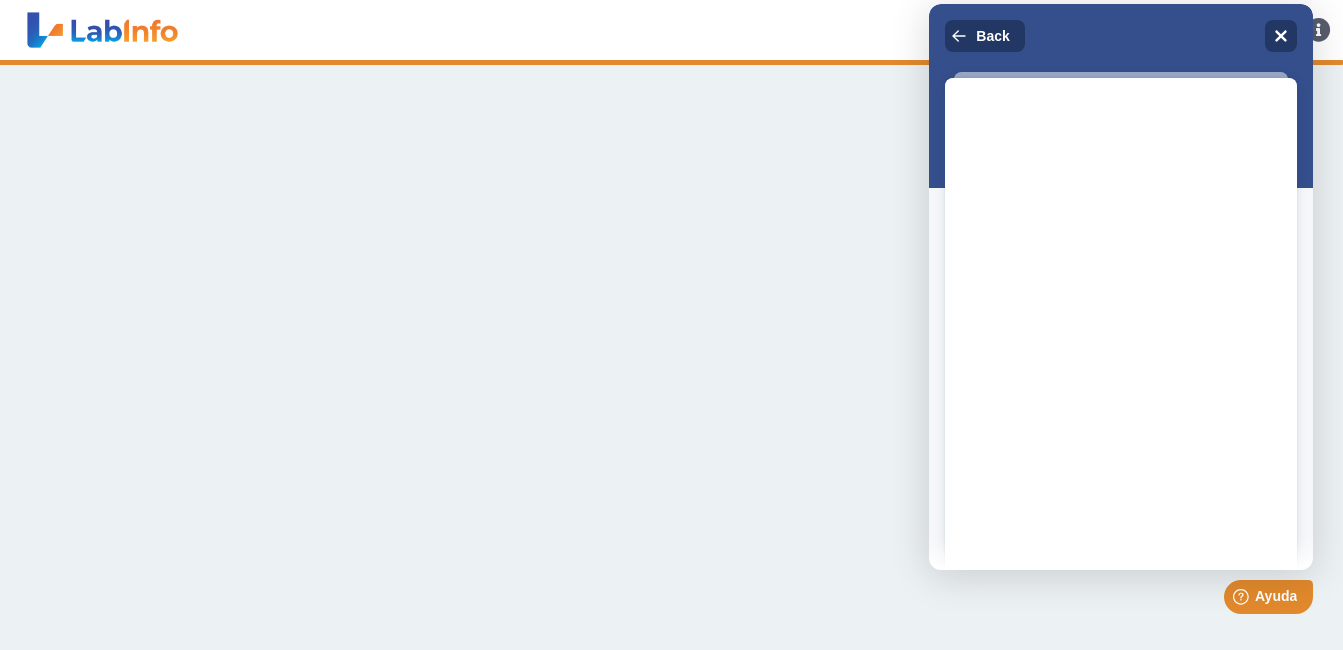 scroll, scrollTop: 0, scrollLeft: 0, axis: both 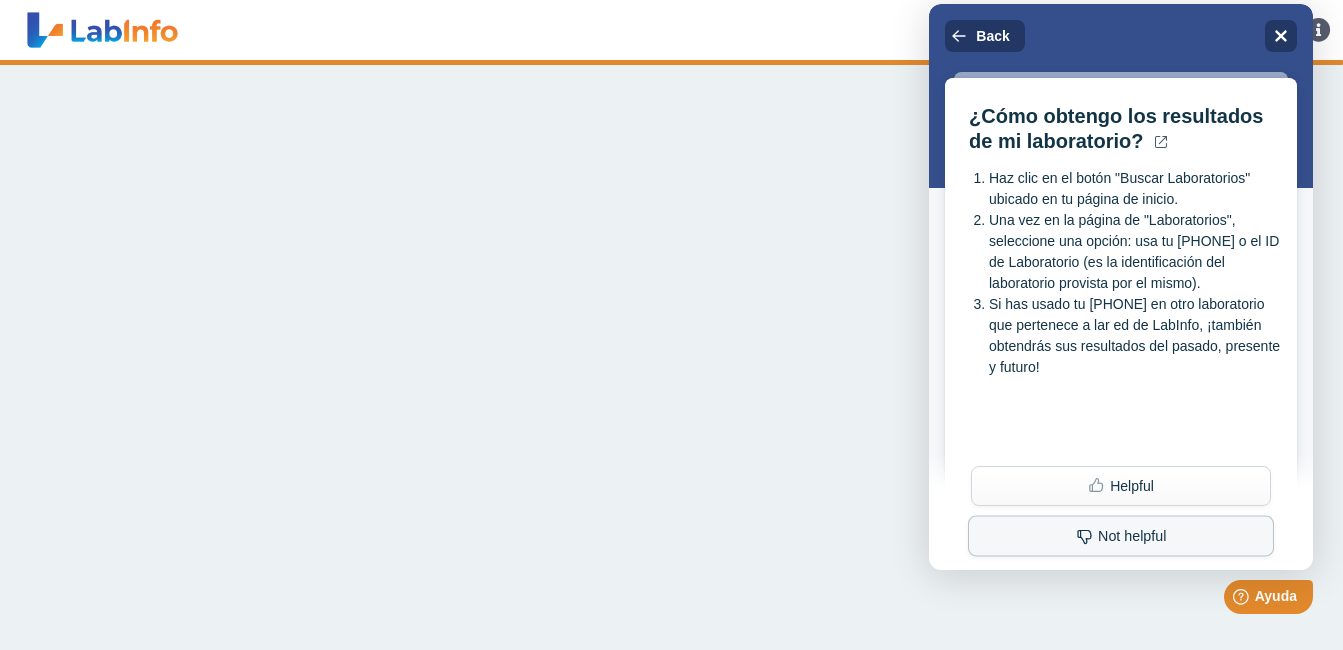 click on "Not helpful" at bounding box center [1121, 536] 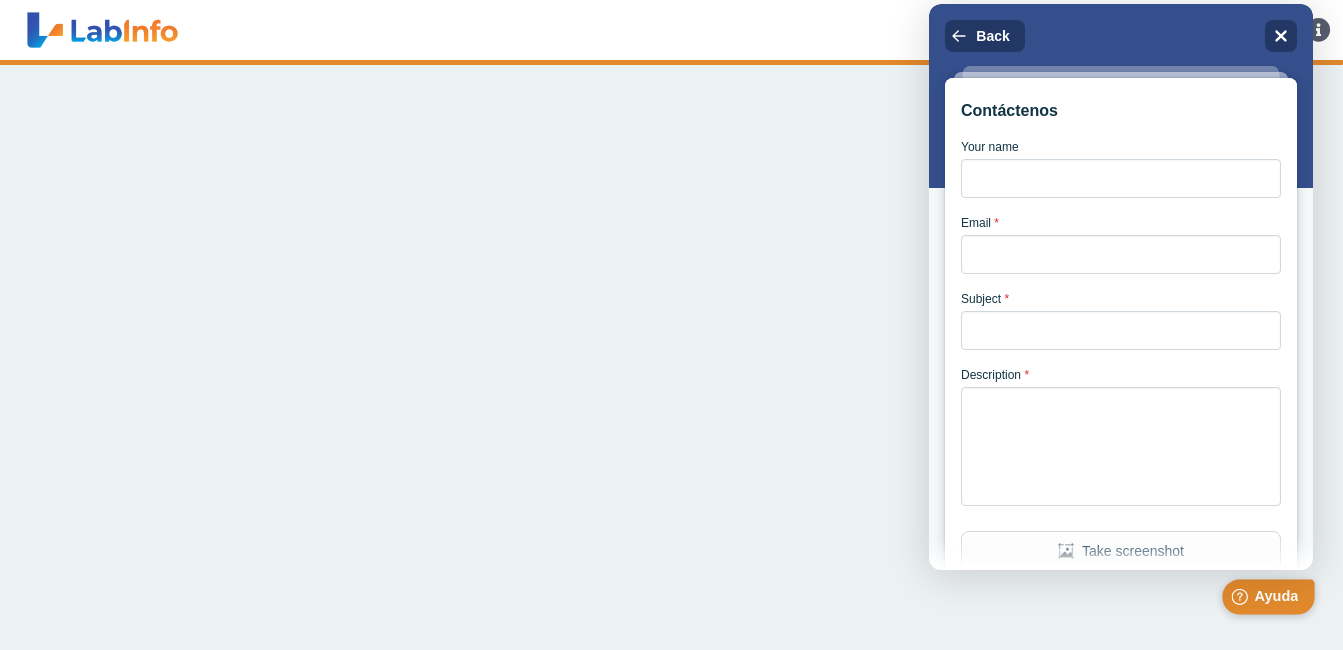 click on "Ayuda" at bounding box center (1276, 596) 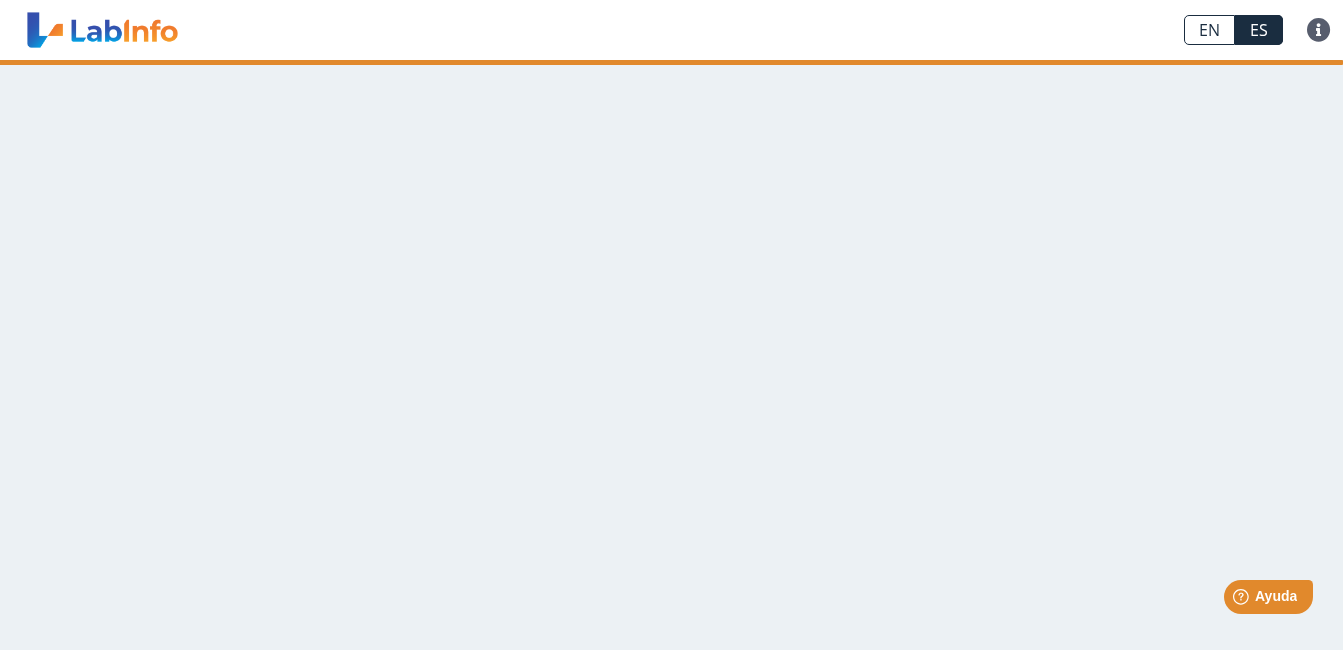 click 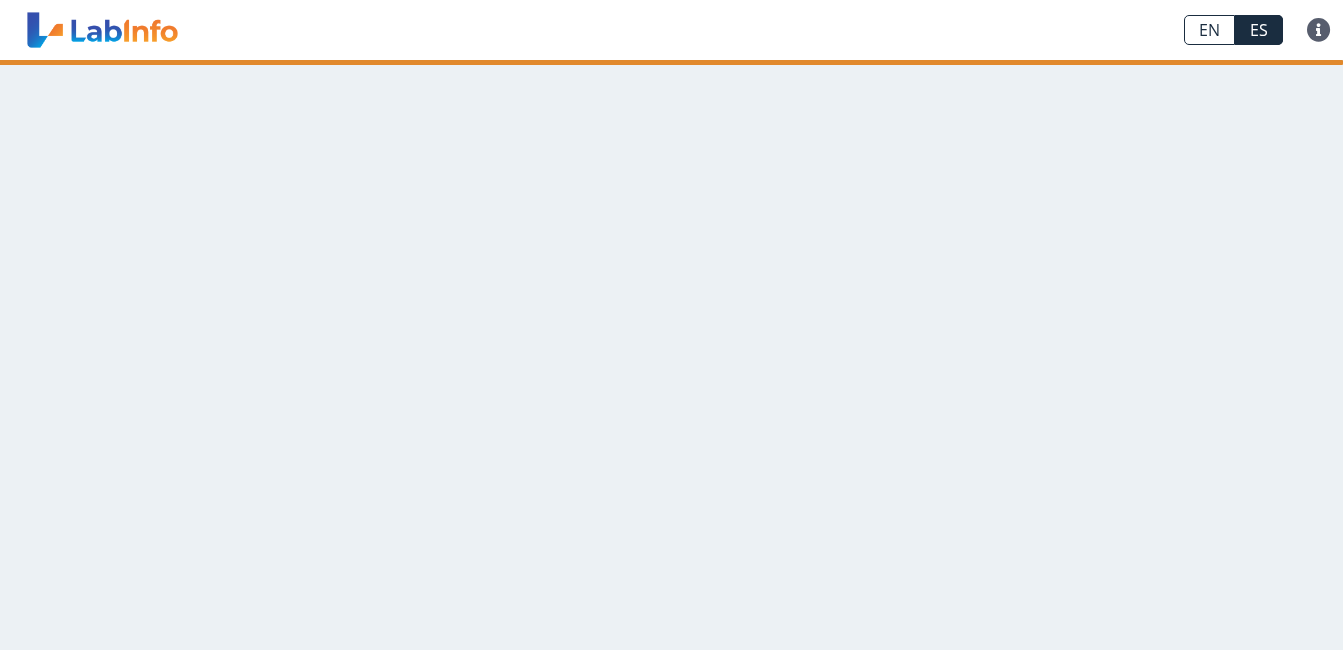 scroll, scrollTop: 0, scrollLeft: 0, axis: both 